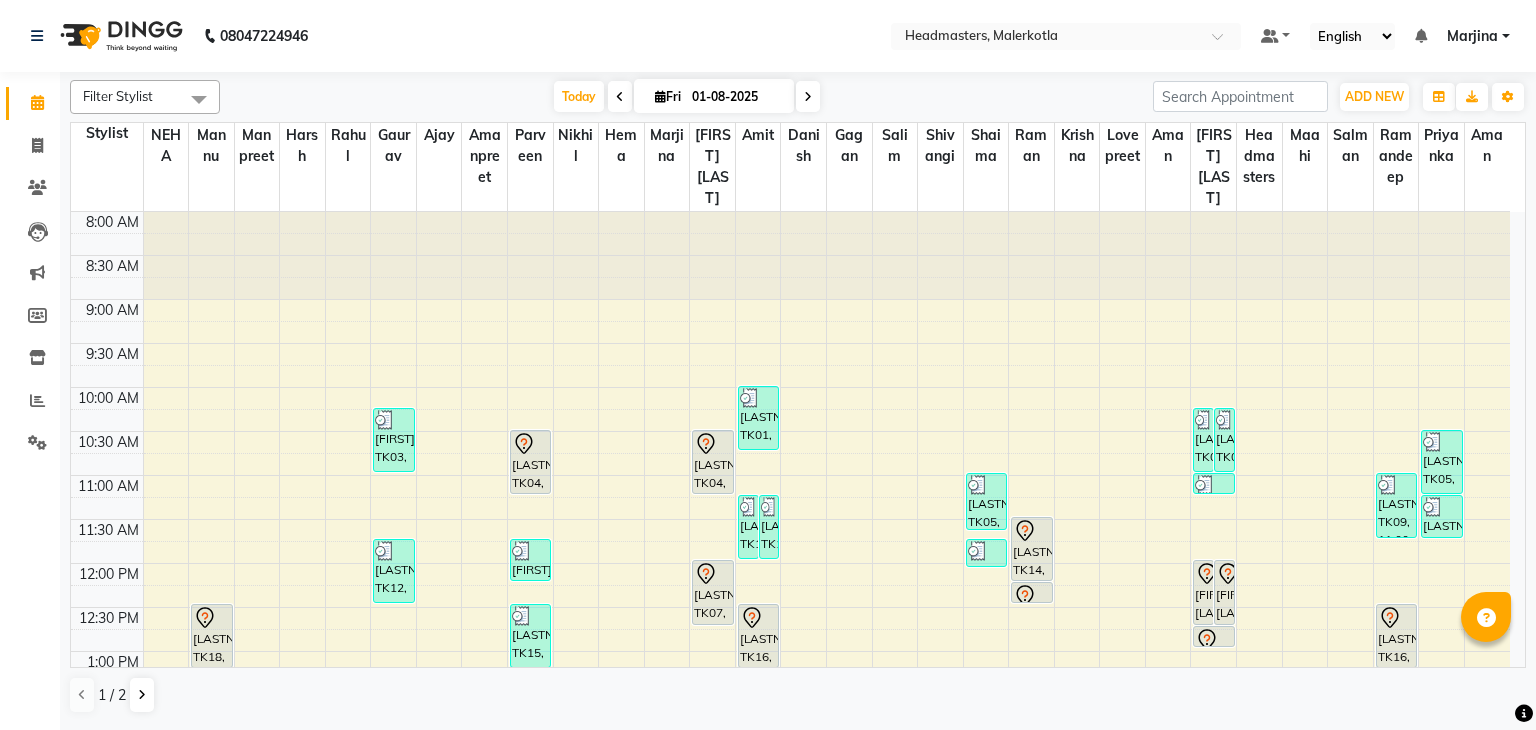 scroll, scrollTop: 0, scrollLeft: 0, axis: both 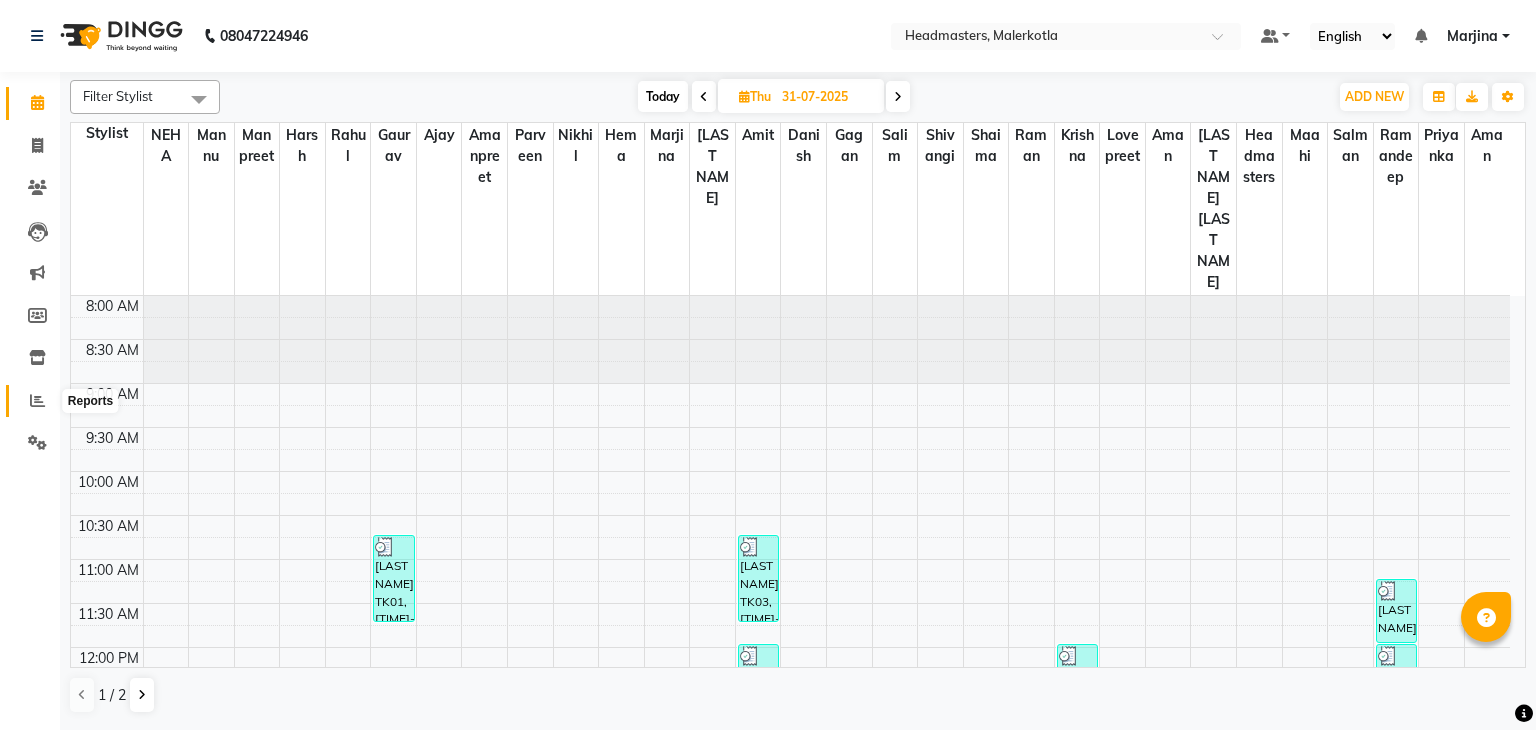 click 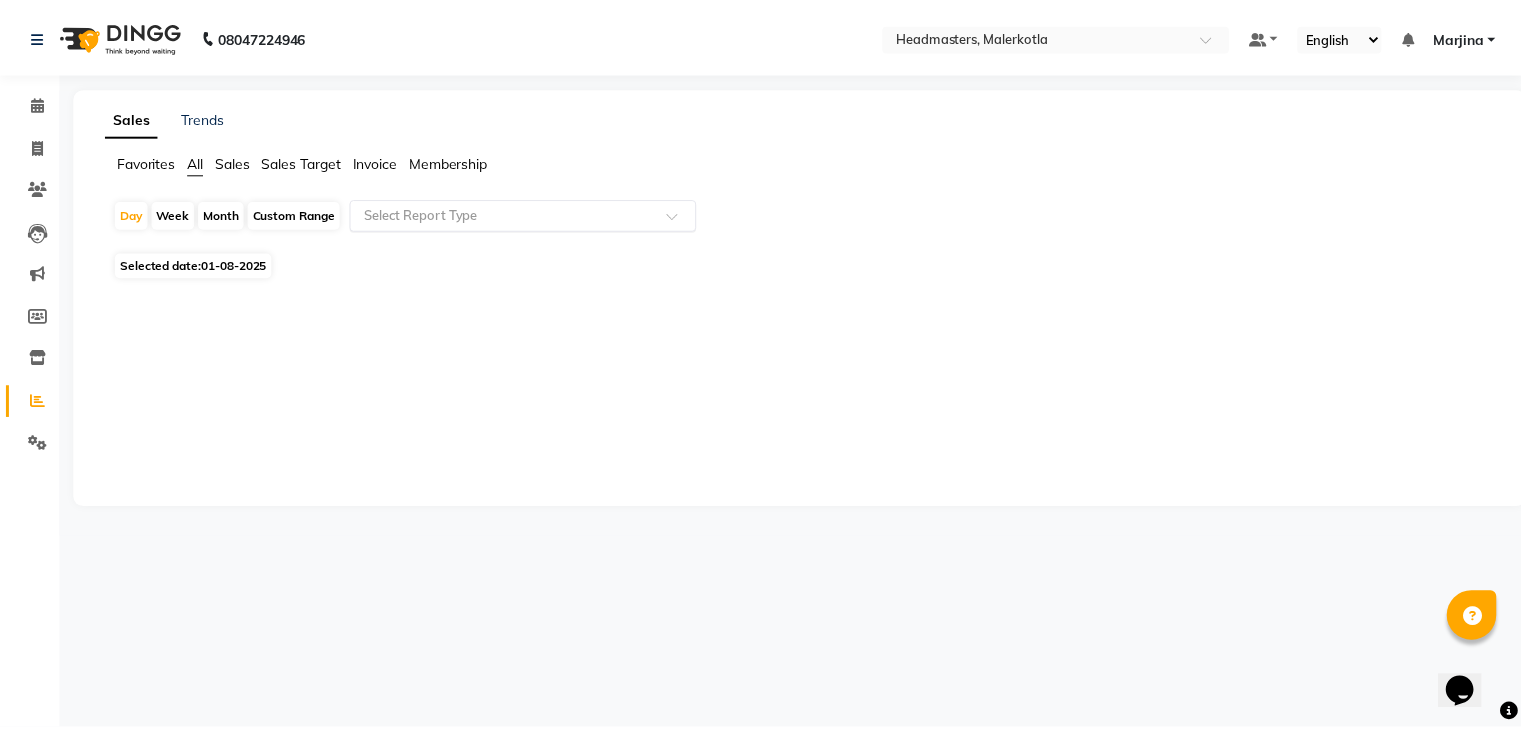 scroll, scrollTop: 0, scrollLeft: 0, axis: both 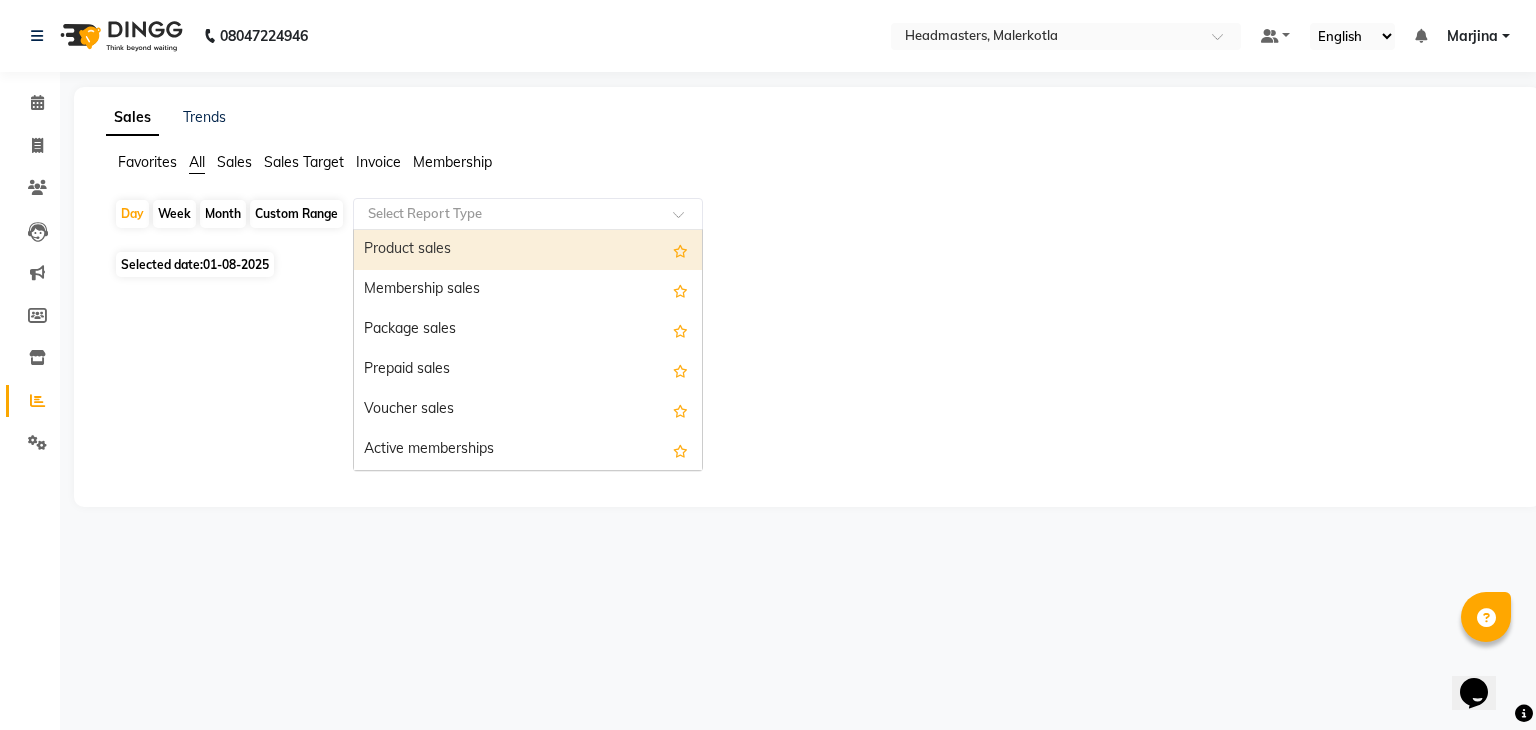 click 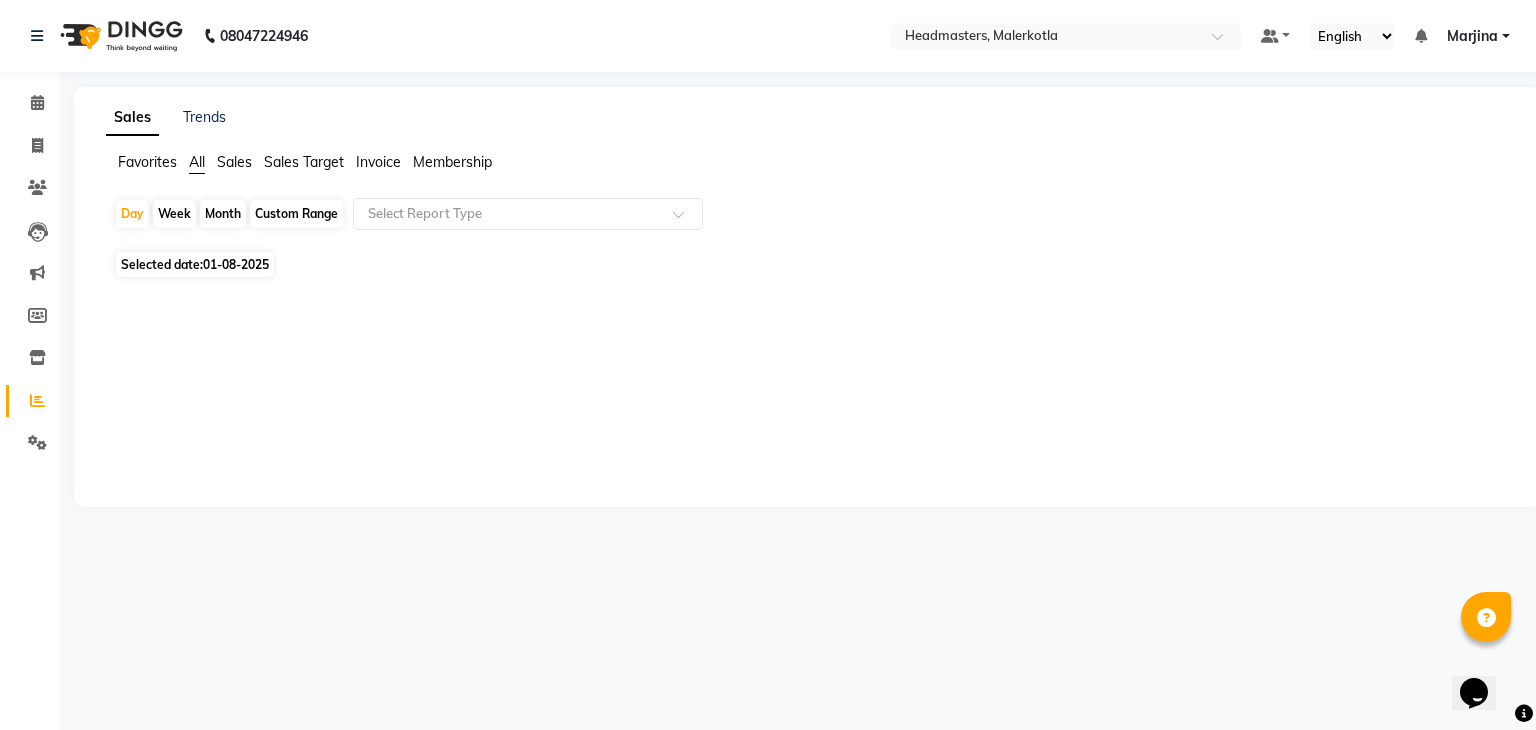 click on "01-08-2025" 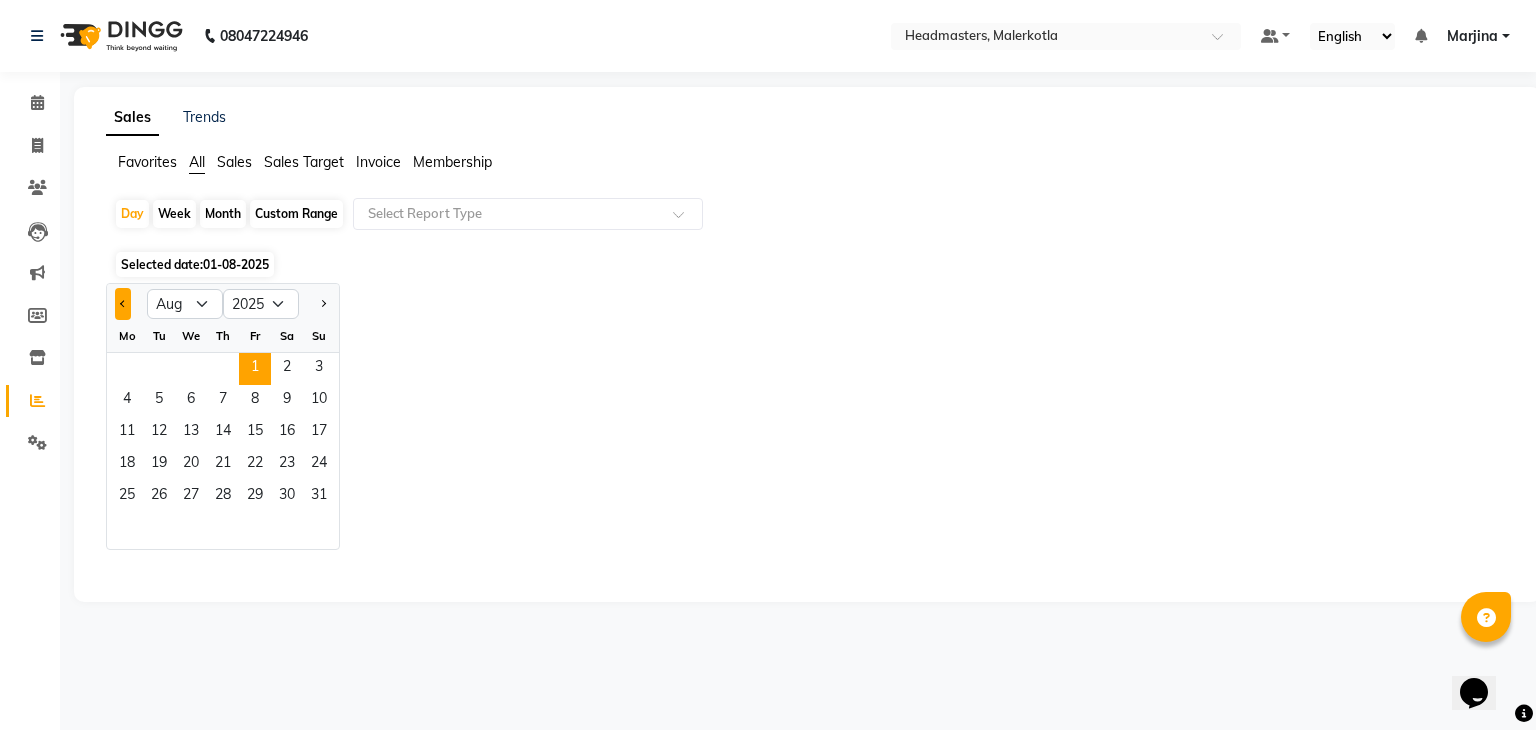 click 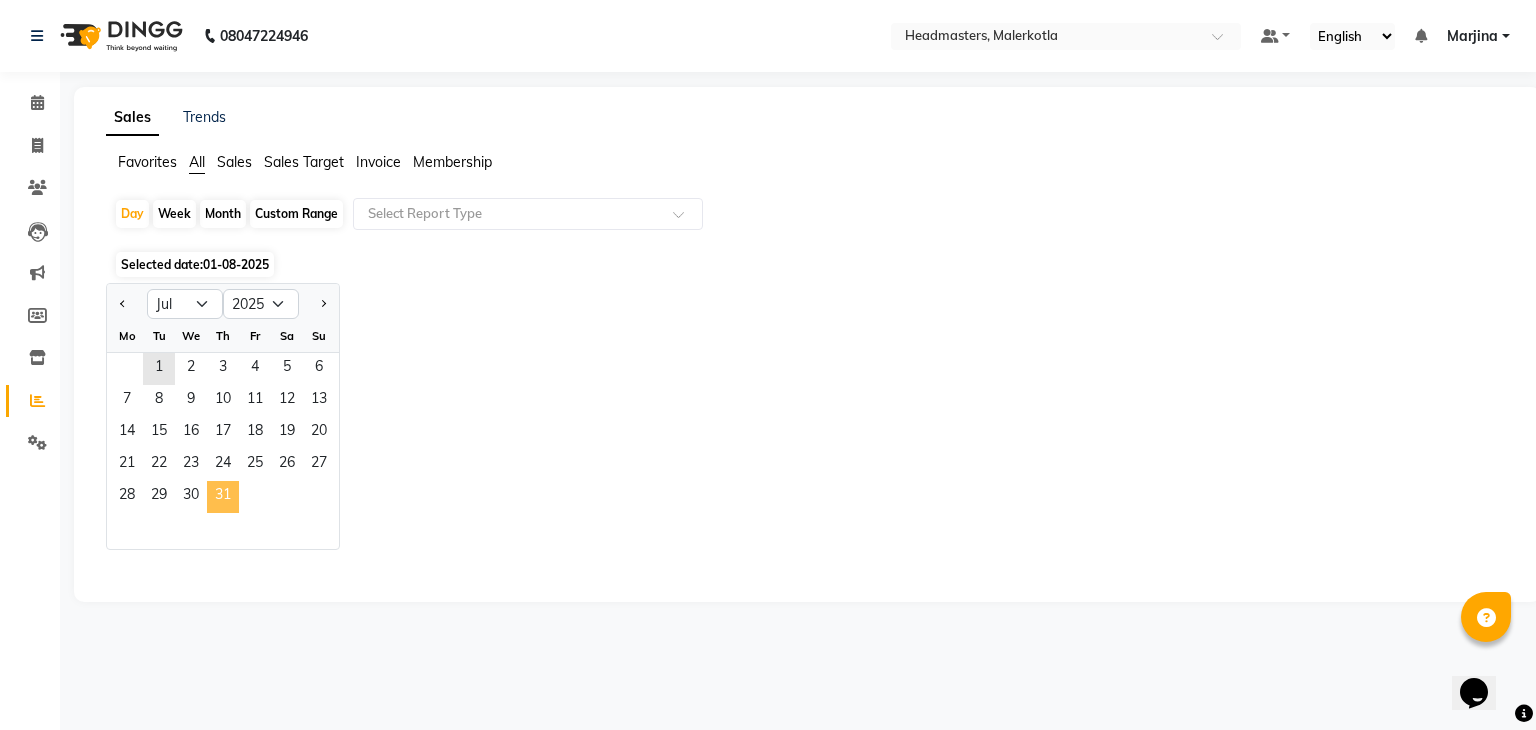 click on "31" 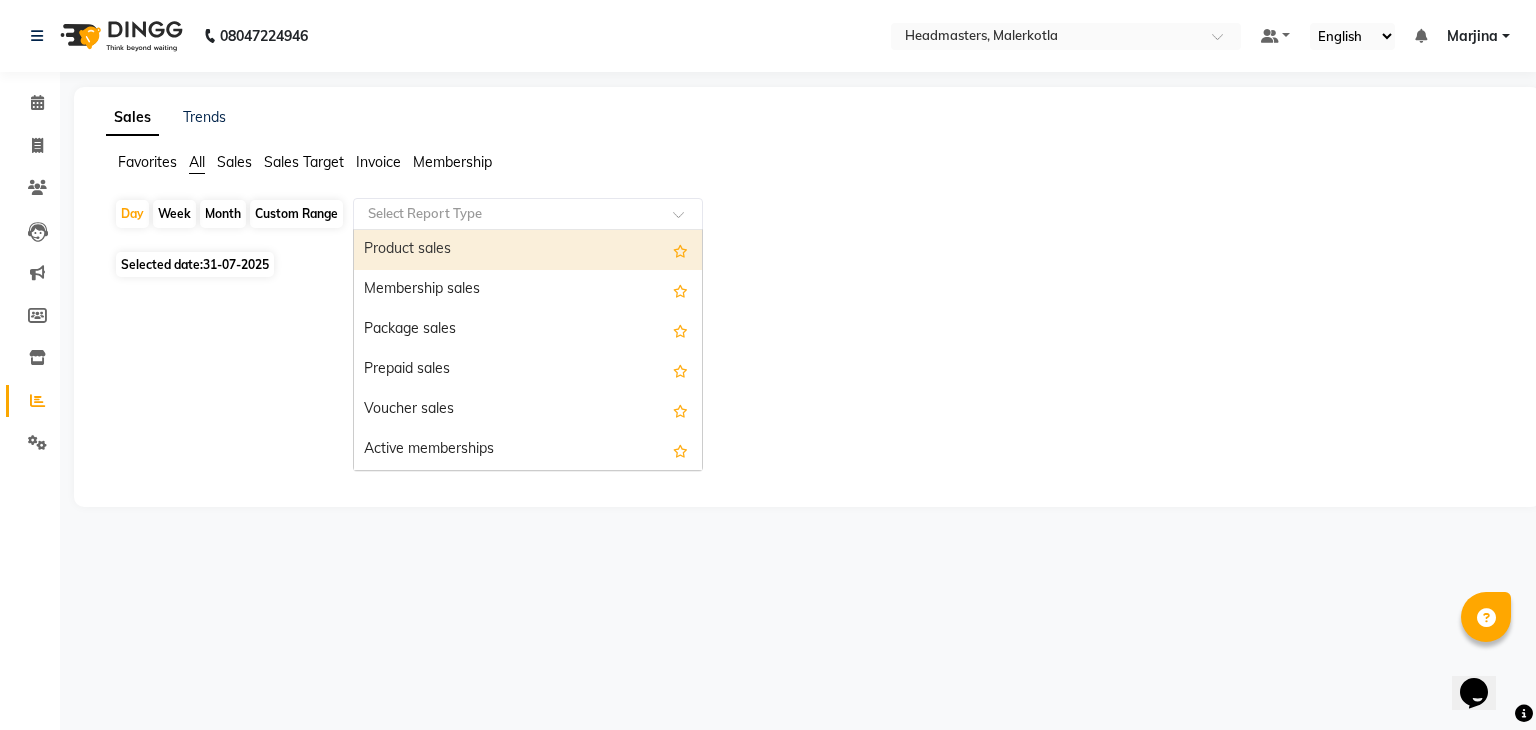click 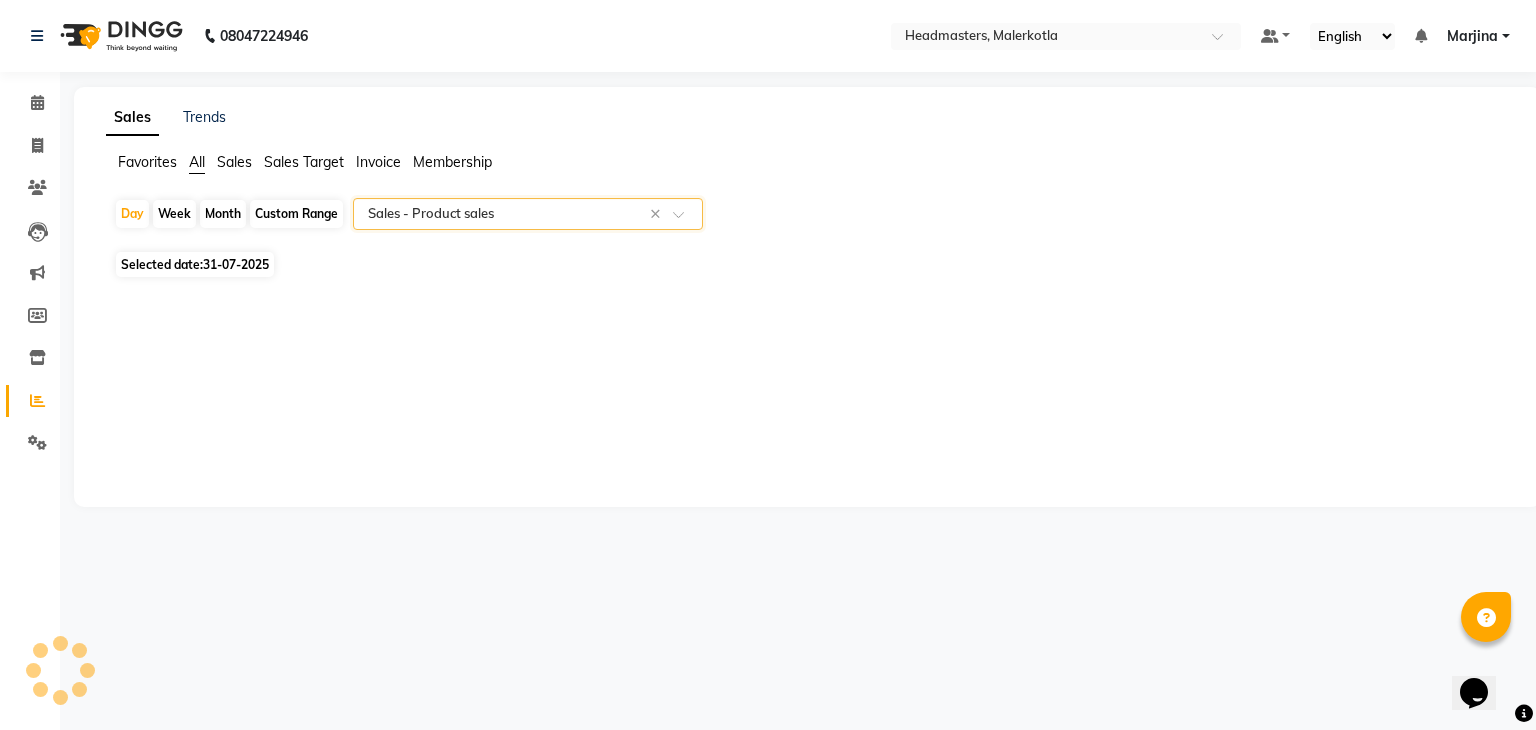select on "csv" 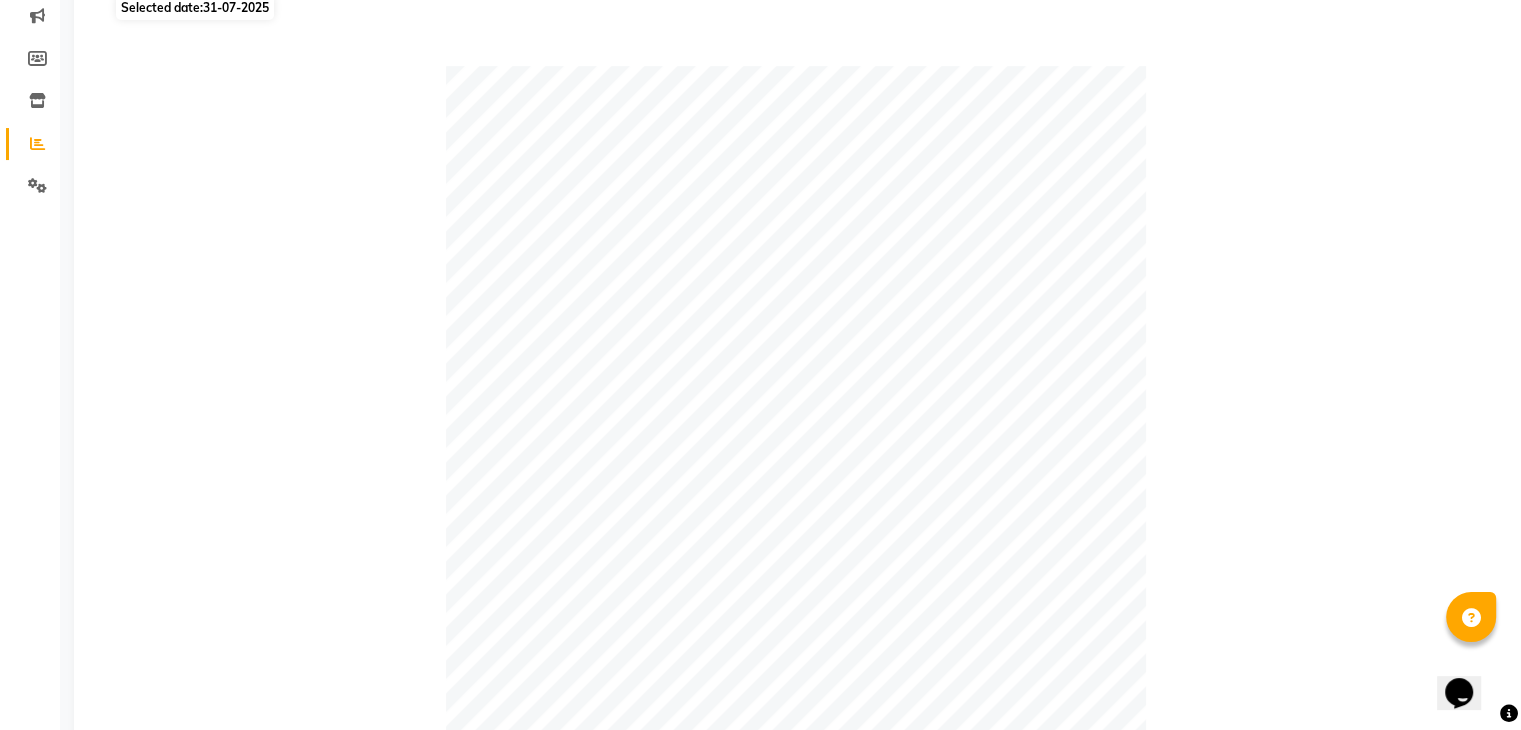 scroll, scrollTop: 260, scrollLeft: 0, axis: vertical 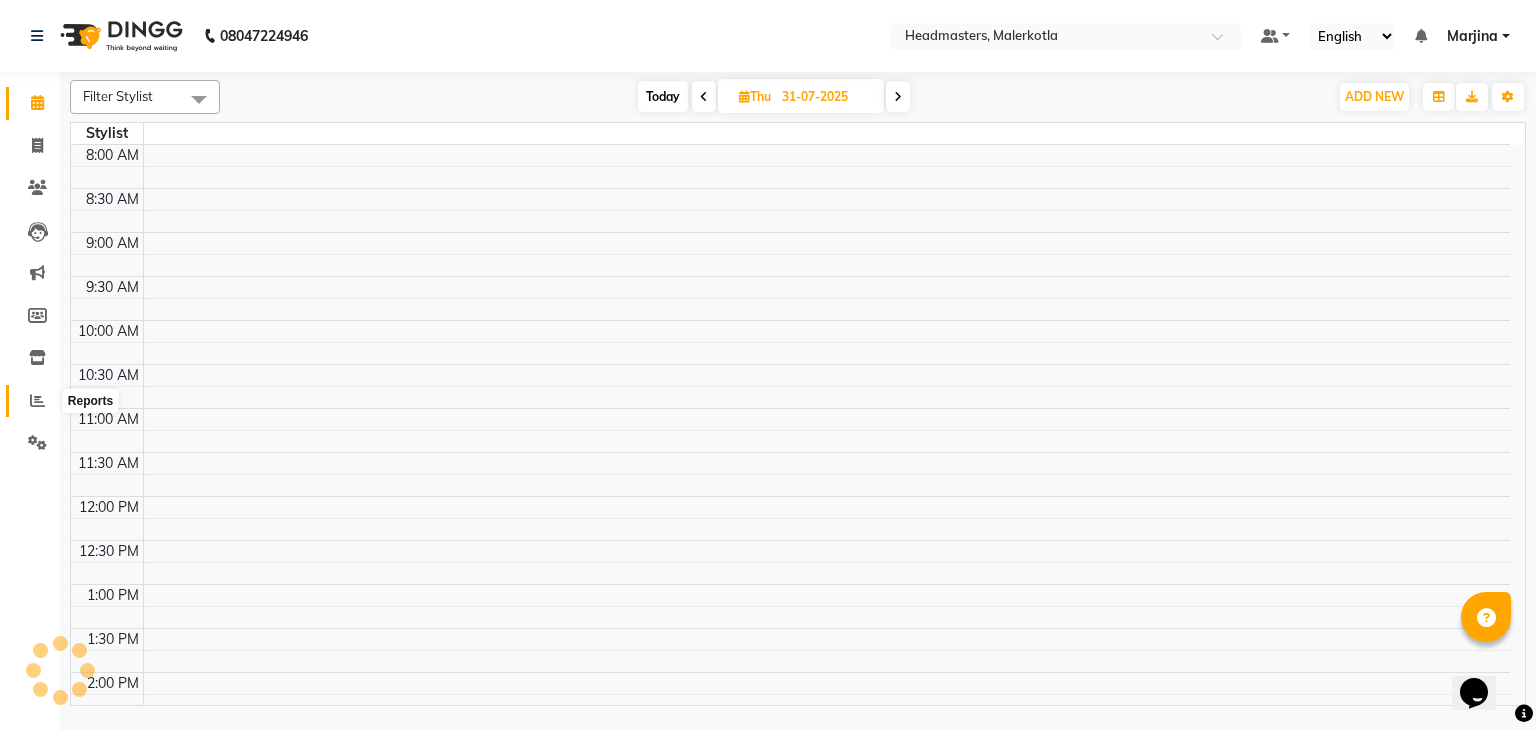 click 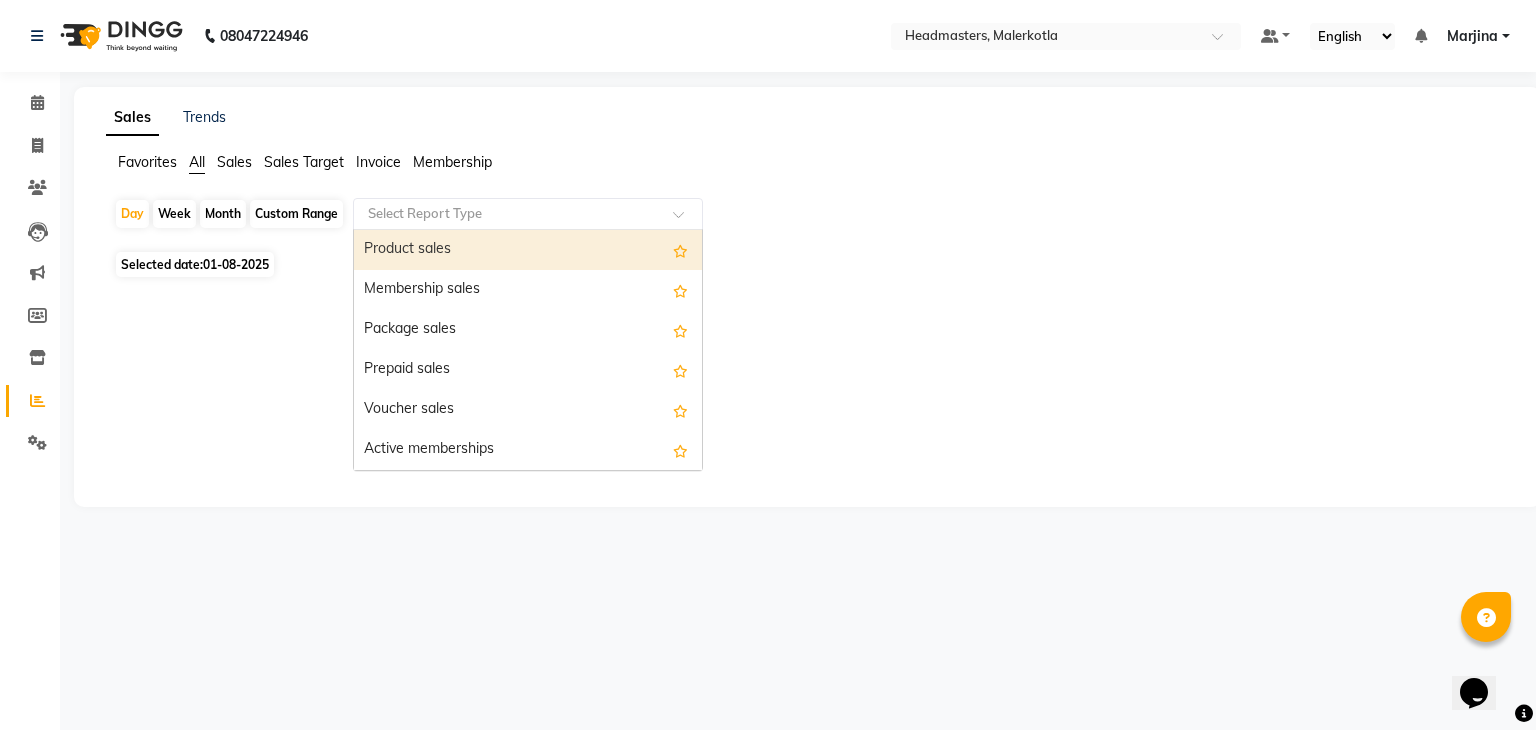 click 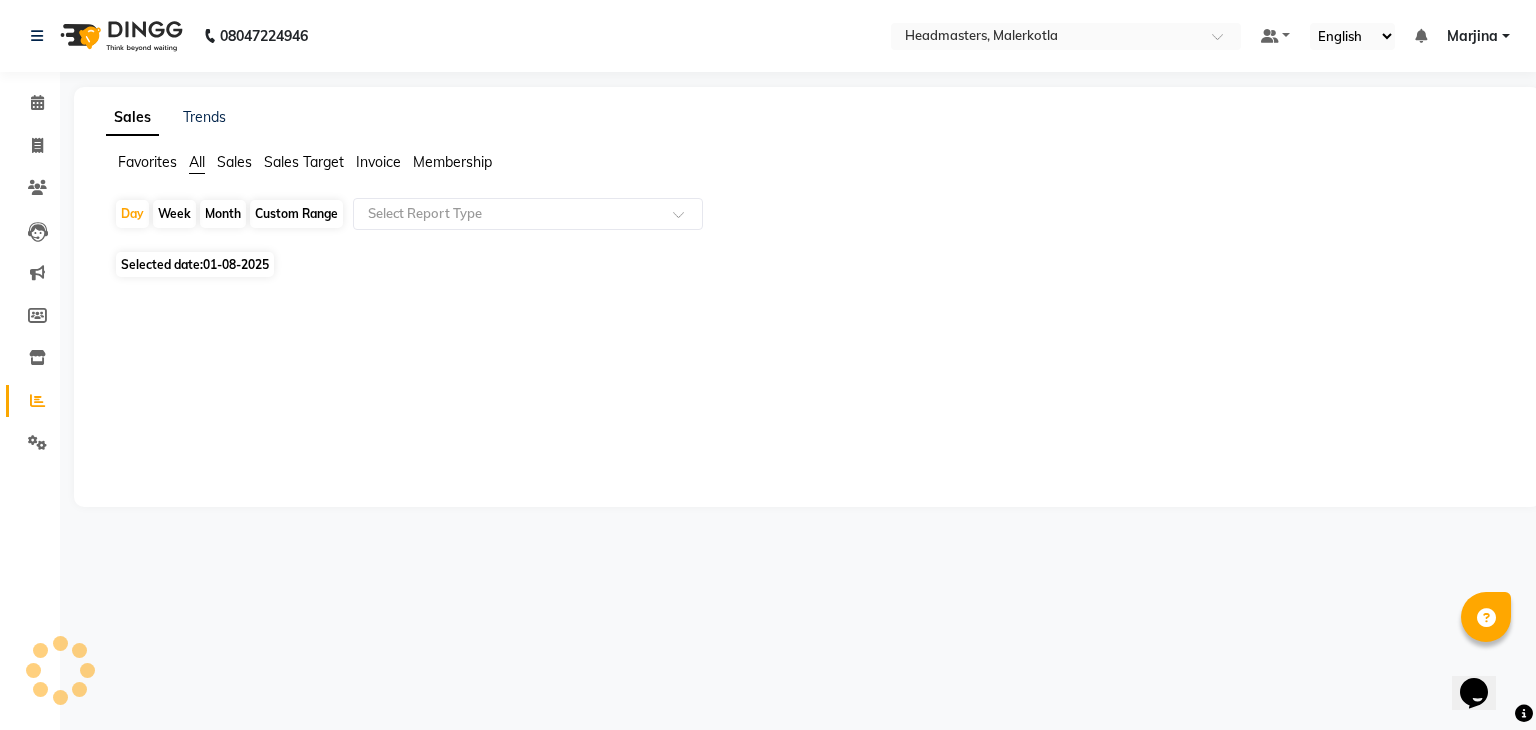 click on "Selected date:  01-08-2025" 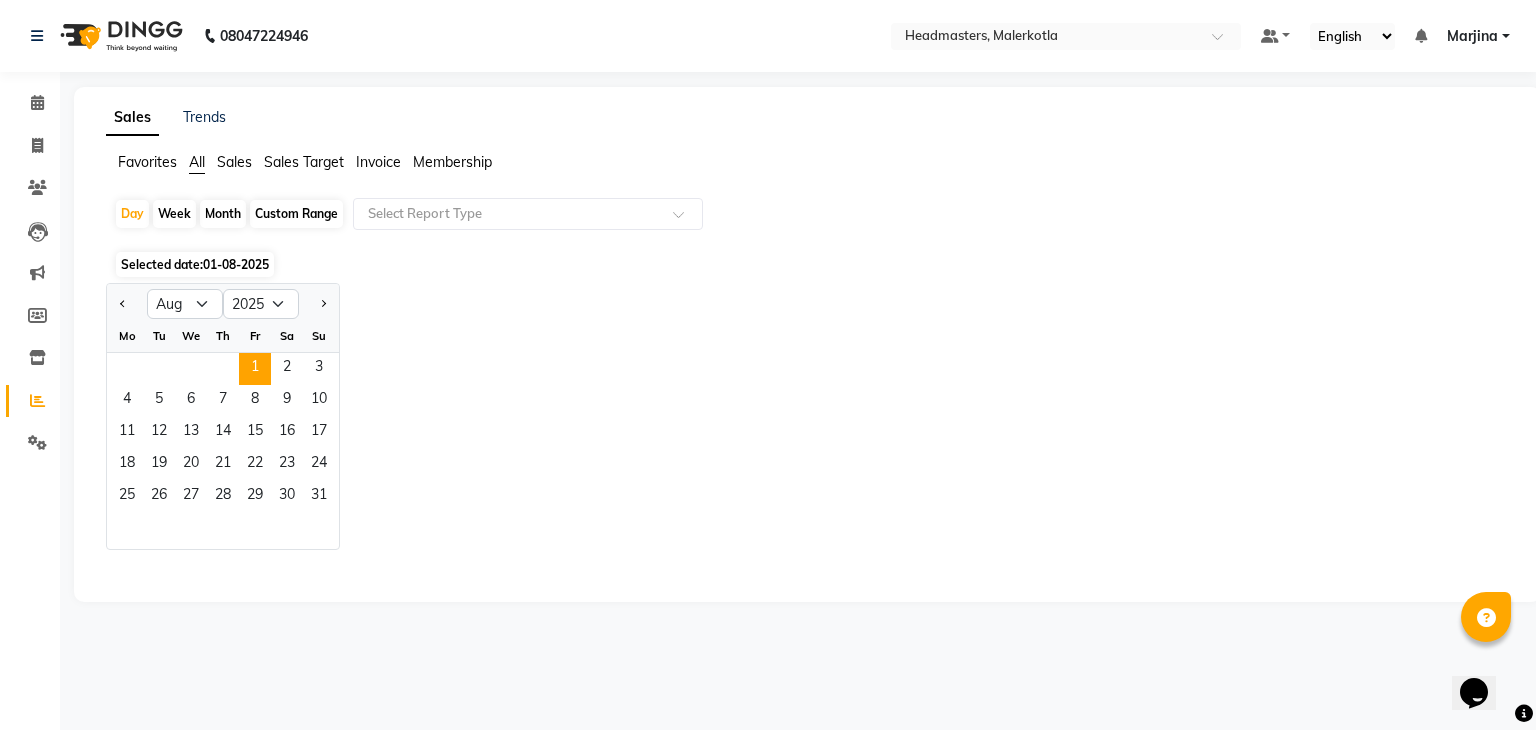 click on "Jan Feb Mar Apr May Jun Jul Aug Sep Oct Nov Dec 2015 2016 2017 2018 2019 2020 2021 2022 2023 2024 2025 2026 2027 2028 2029 2030 2031 2032 2033 2034 2035 Mo Tu We Th Fr Sa Su  1   2   3   4   5   6   7   8   9   10   11   12   13   14   15   16   17   18   19   20   21   22   23   24   25   26   27   28   29   30   31" 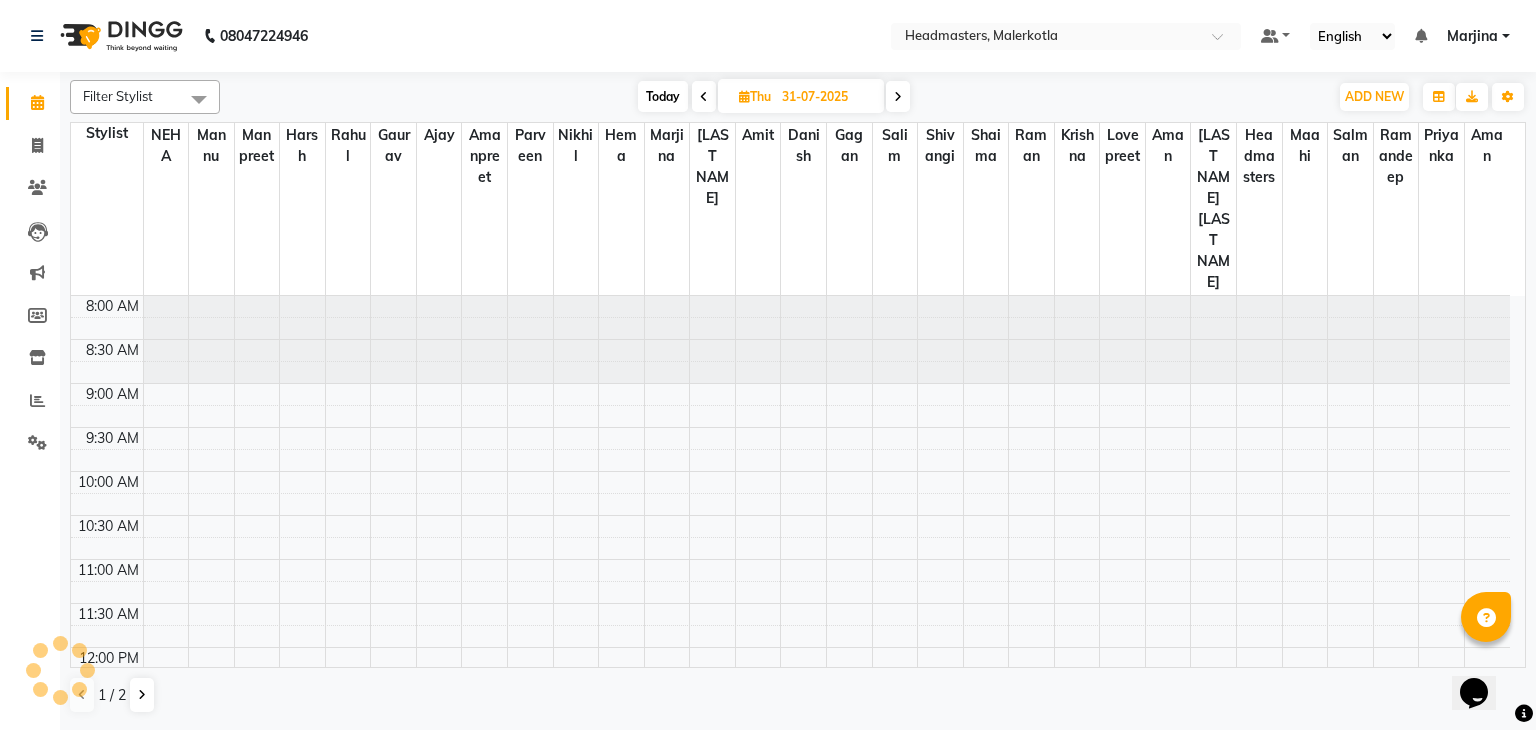 scroll, scrollTop: 0, scrollLeft: 0, axis: both 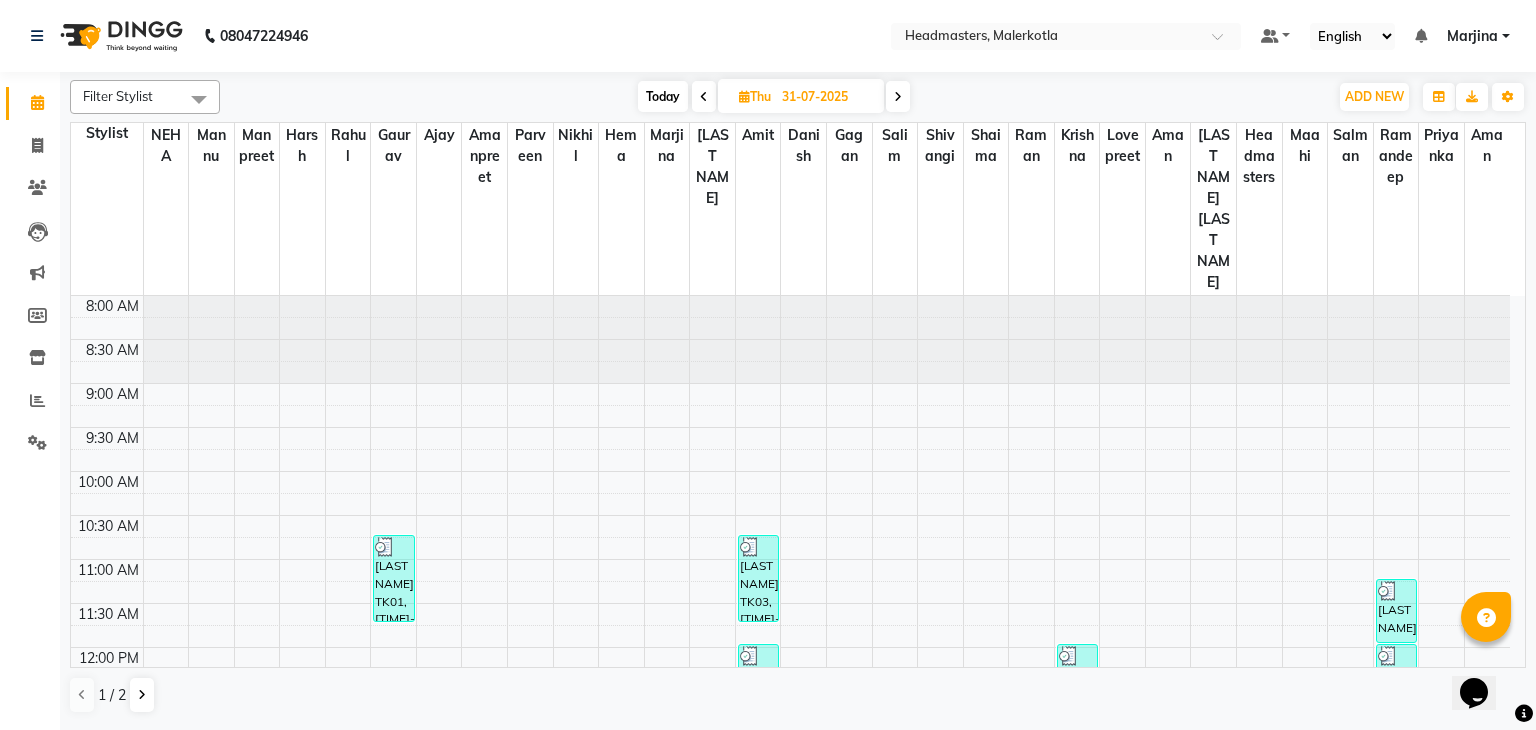 click at bounding box center [898, 96] 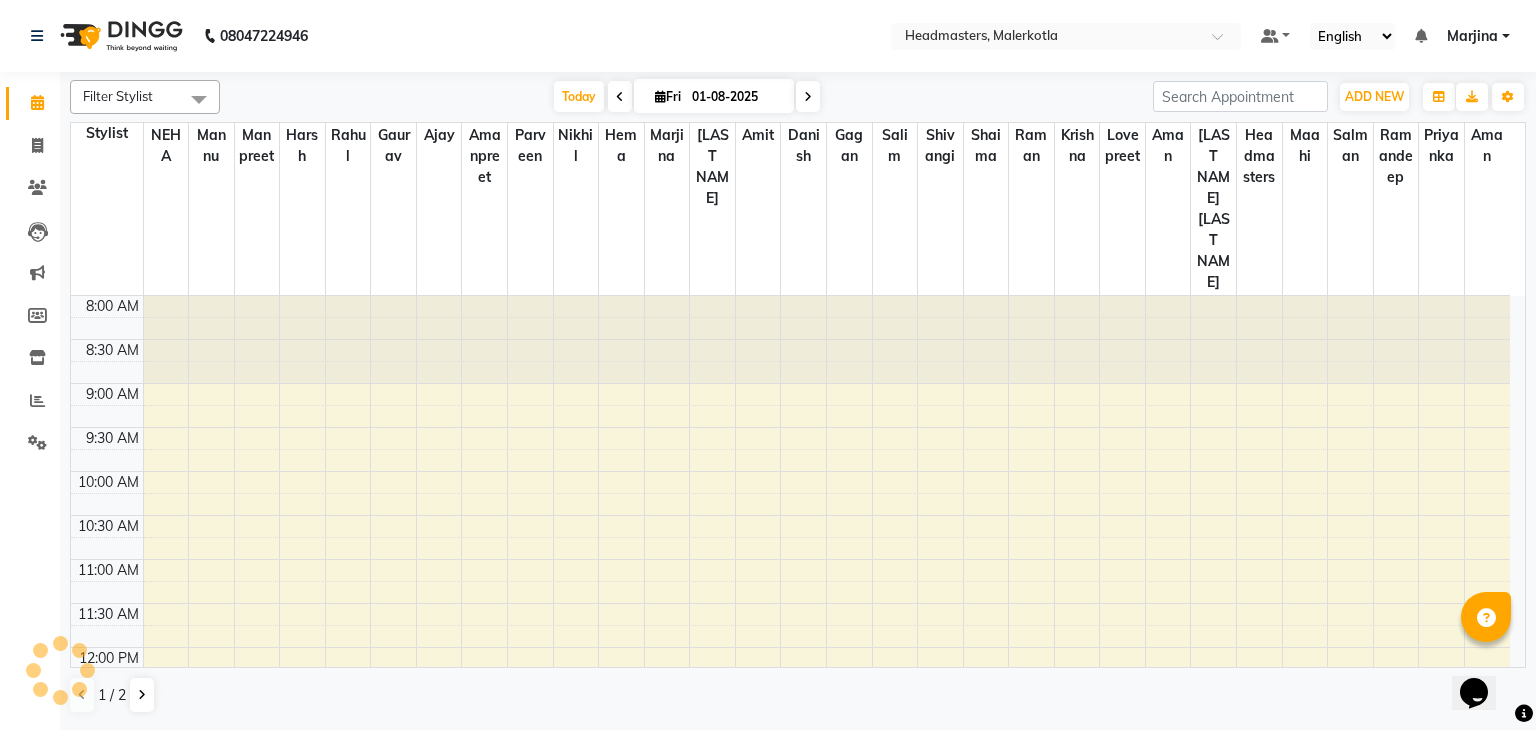 scroll, scrollTop: 524, scrollLeft: 0, axis: vertical 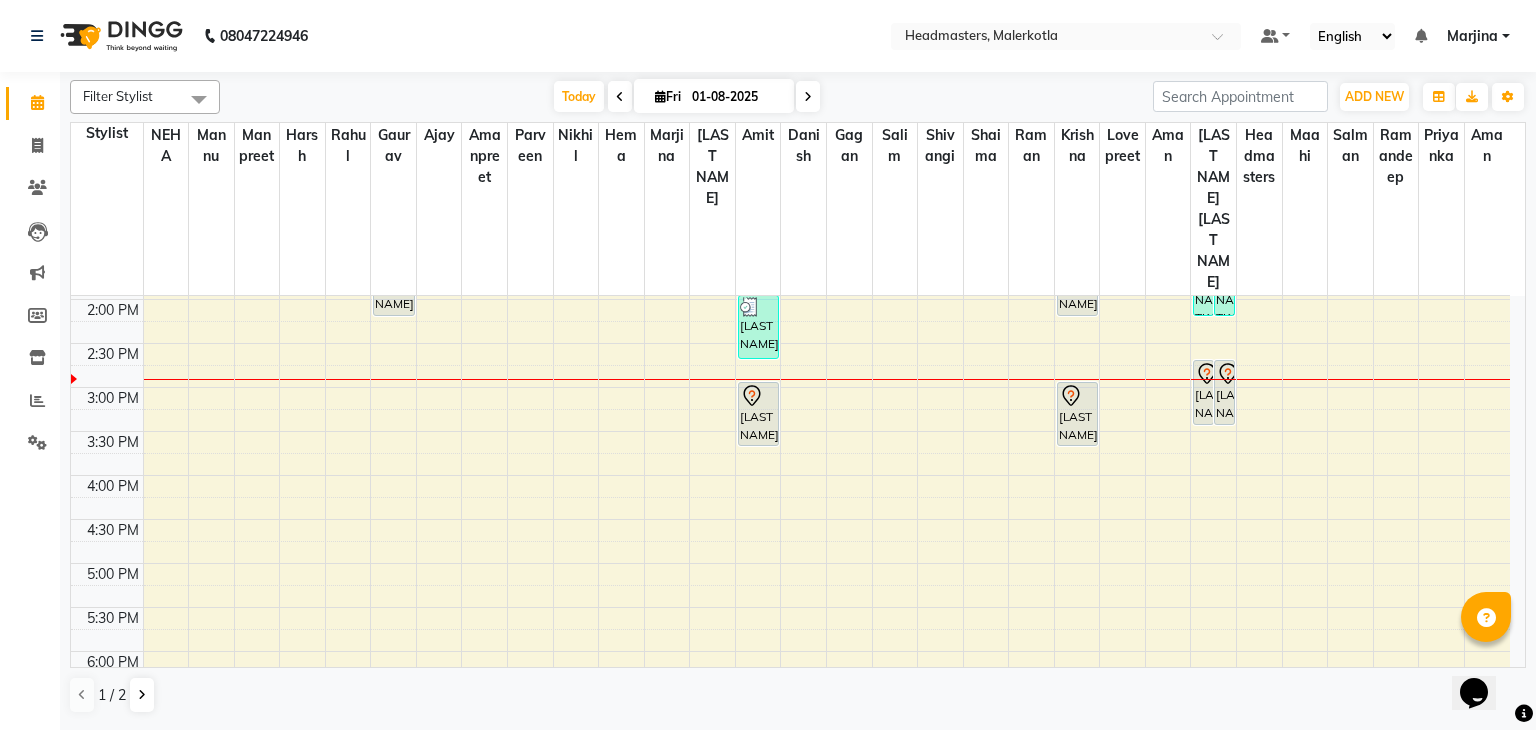 click at bounding box center [620, 96] 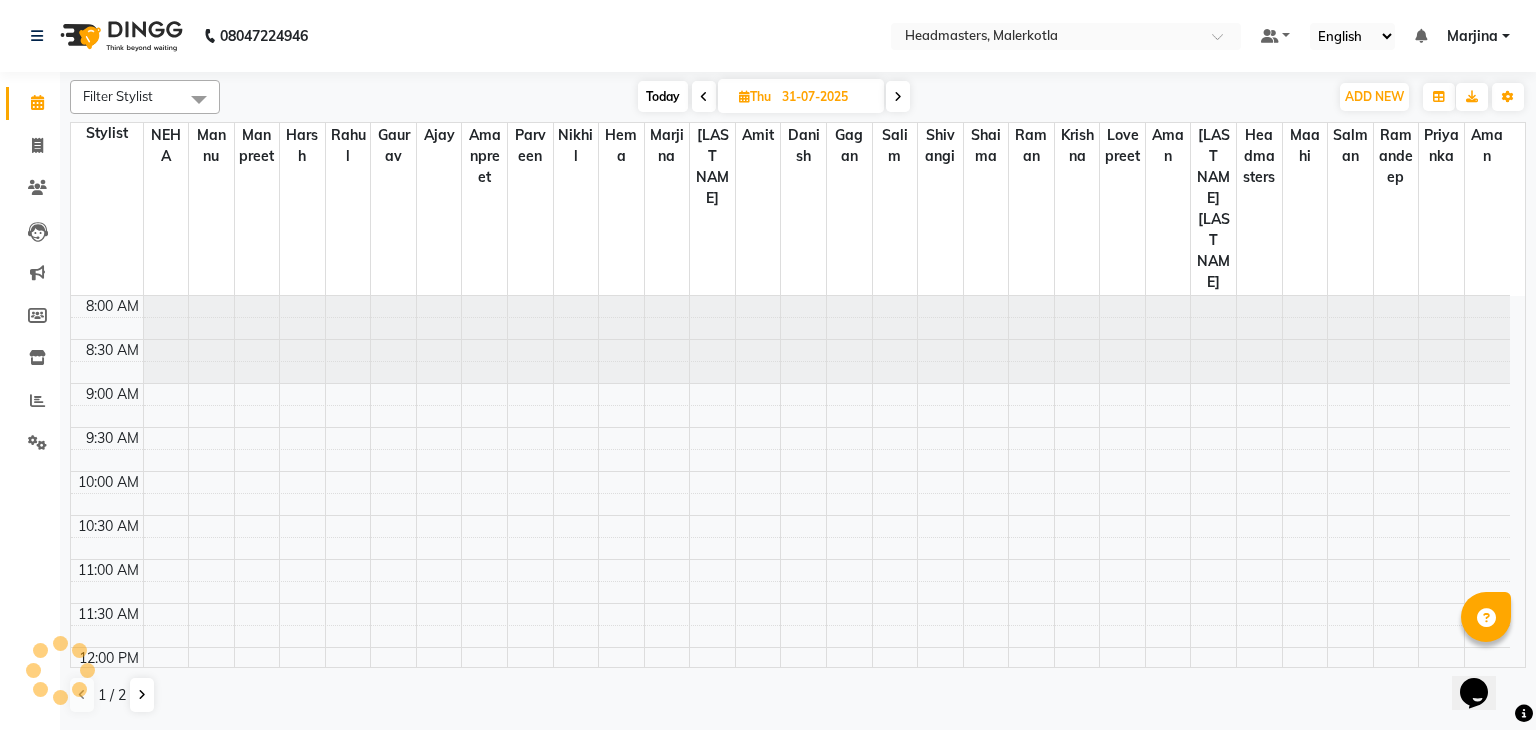 scroll, scrollTop: 524, scrollLeft: 0, axis: vertical 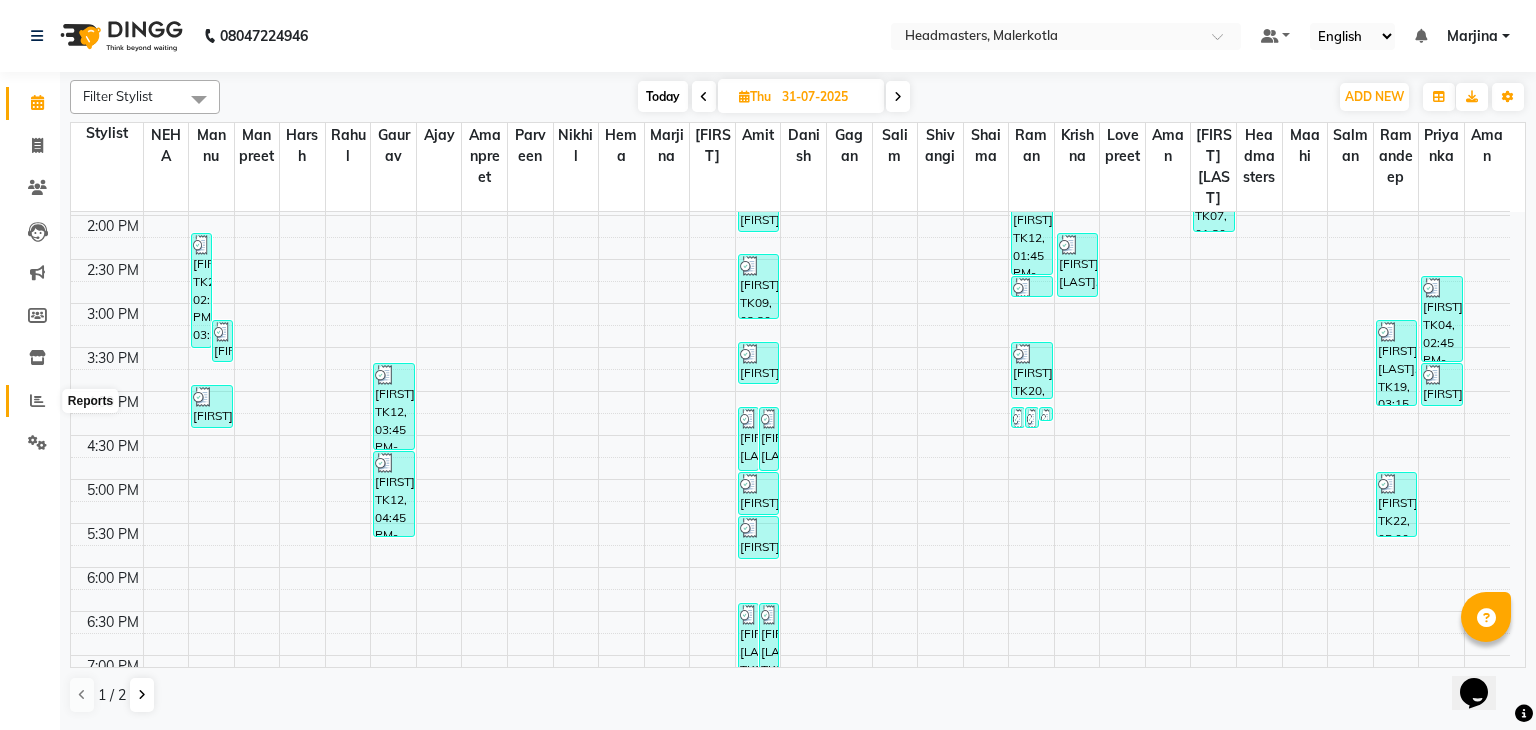 click 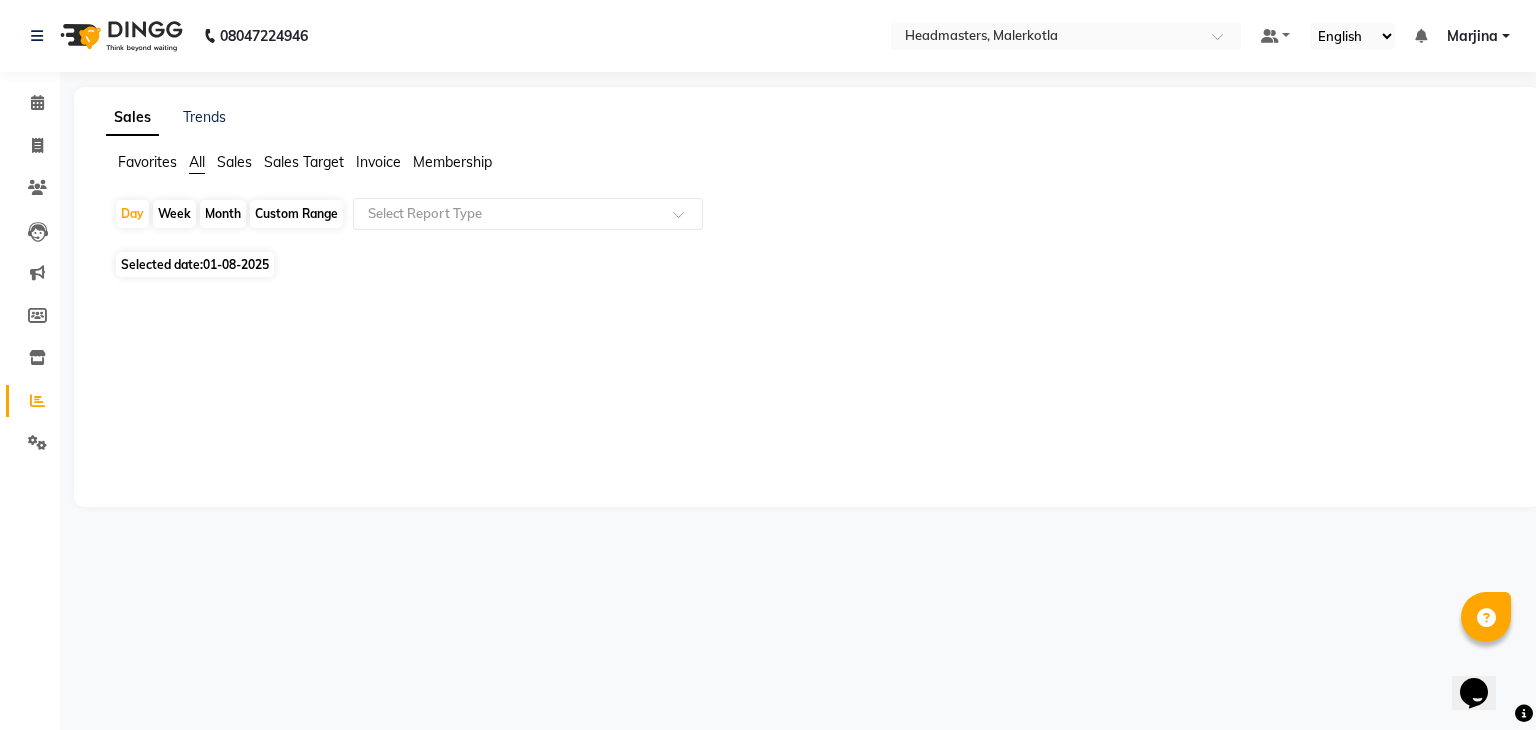 click on "Selected date:  01-08-2025" 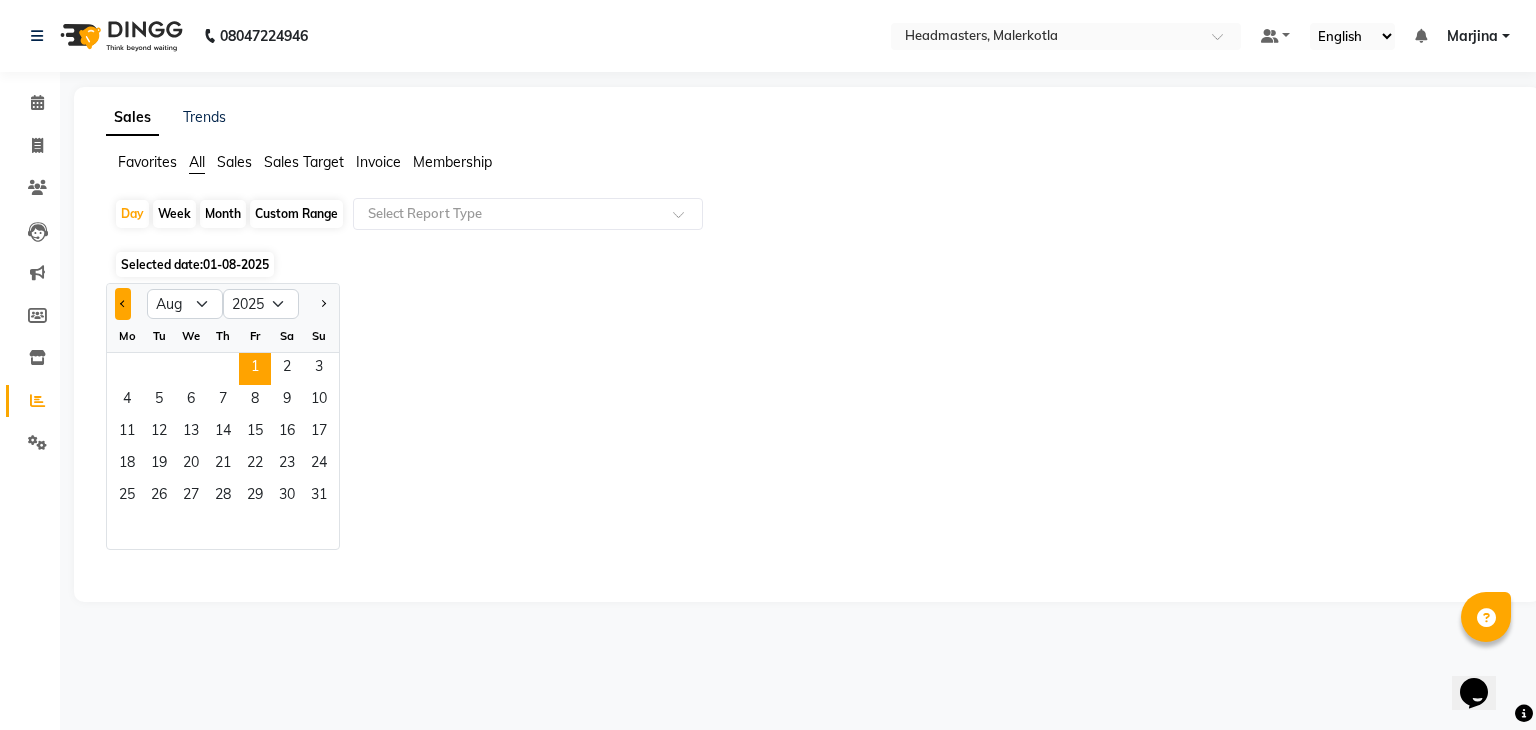 click 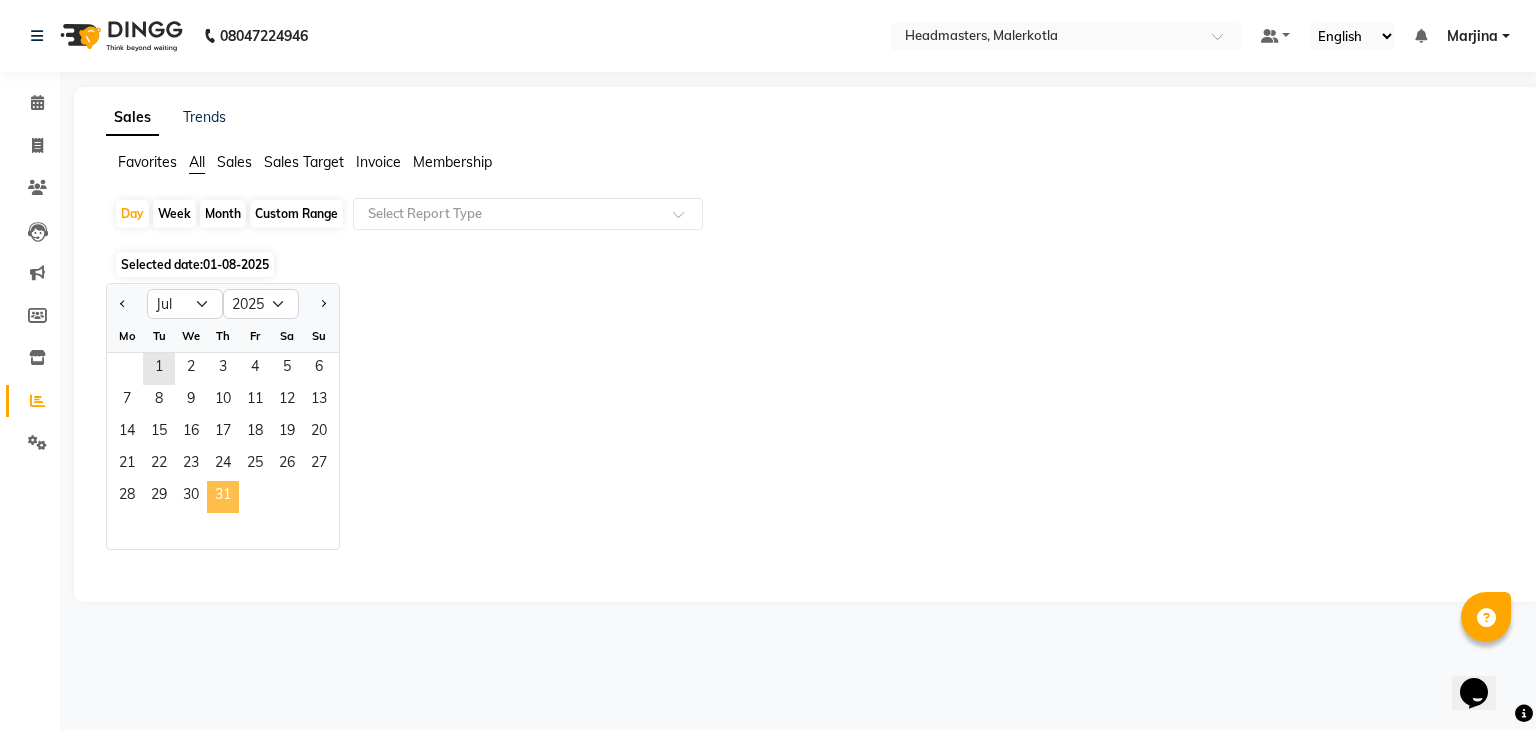 click on "31" 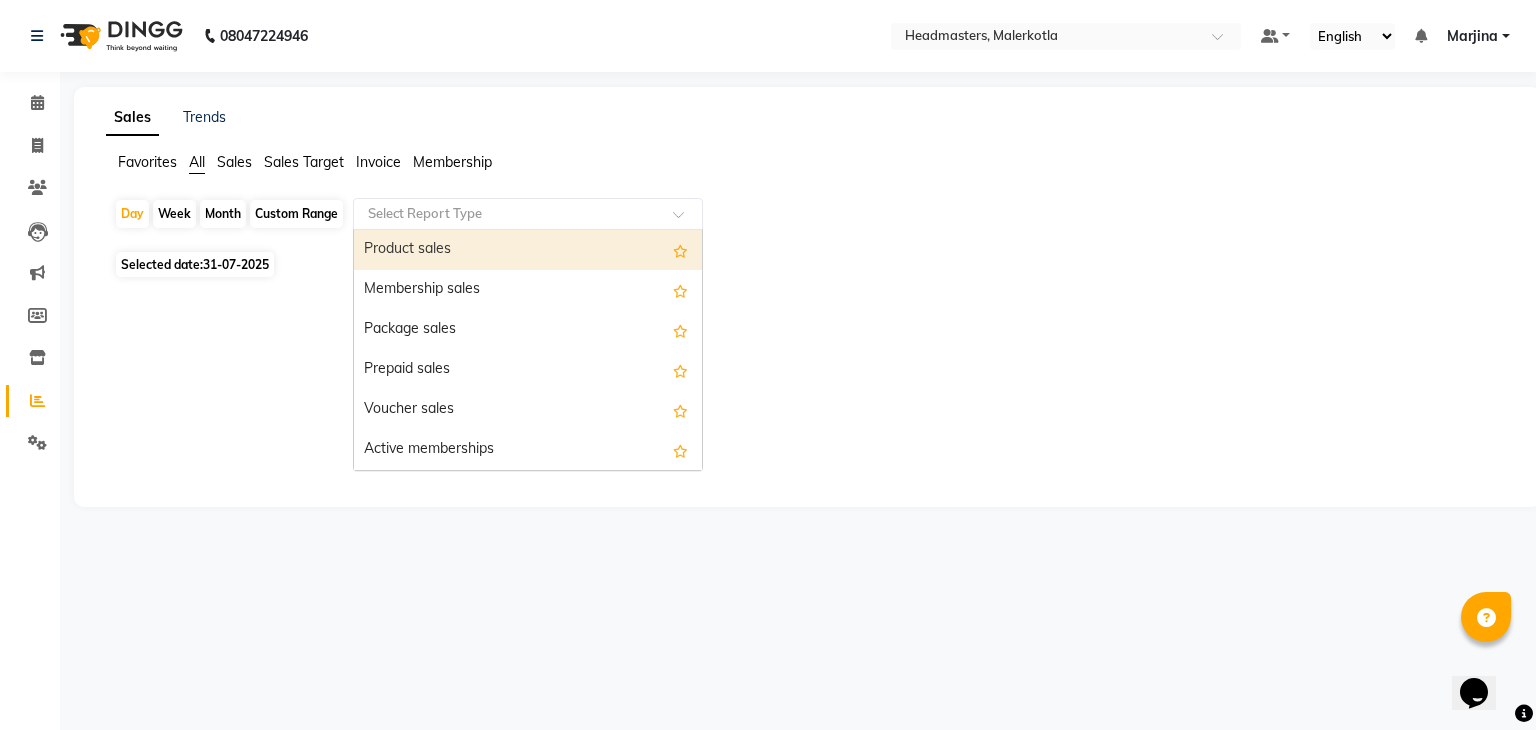 click on "Select Report Type" 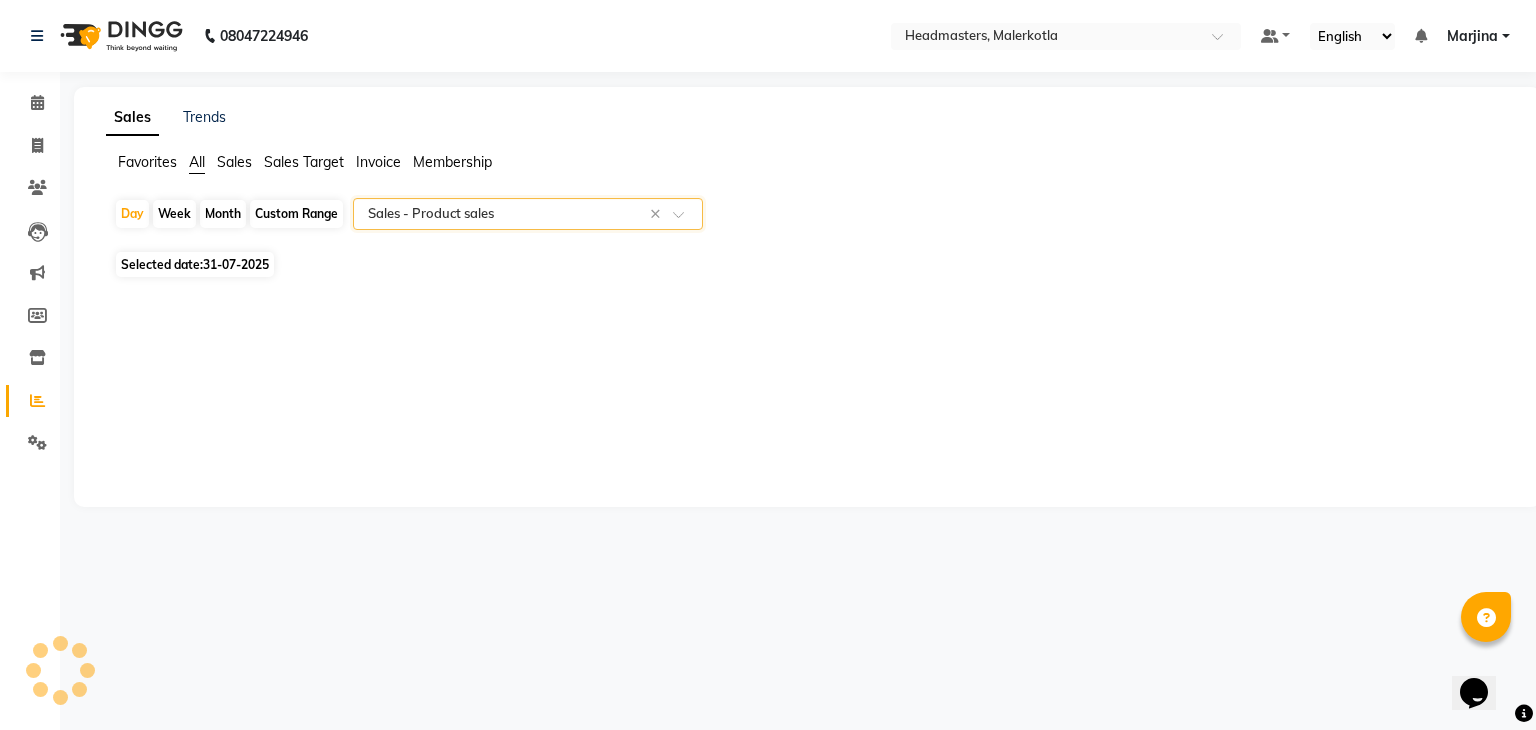 select on "csv" 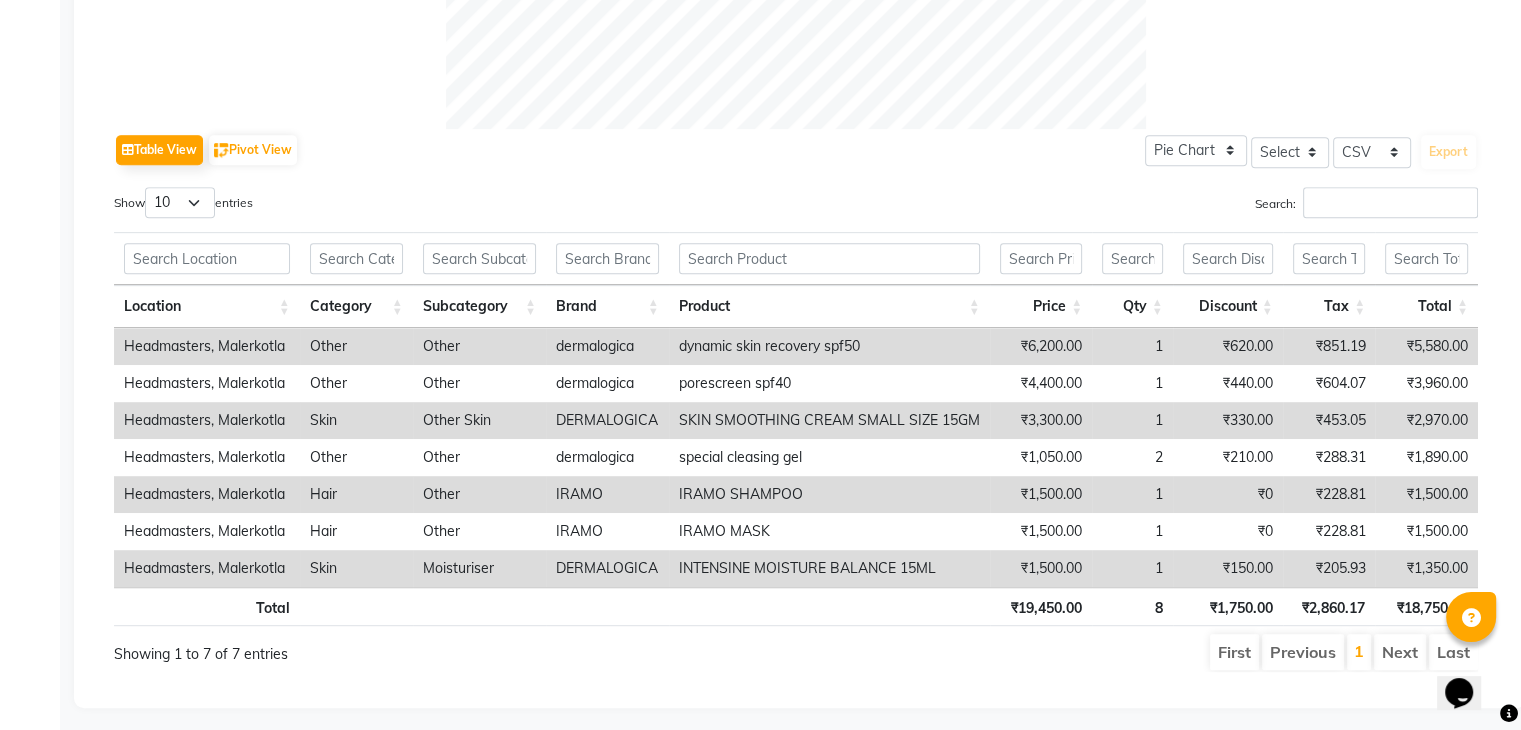 scroll, scrollTop: 916, scrollLeft: 0, axis: vertical 